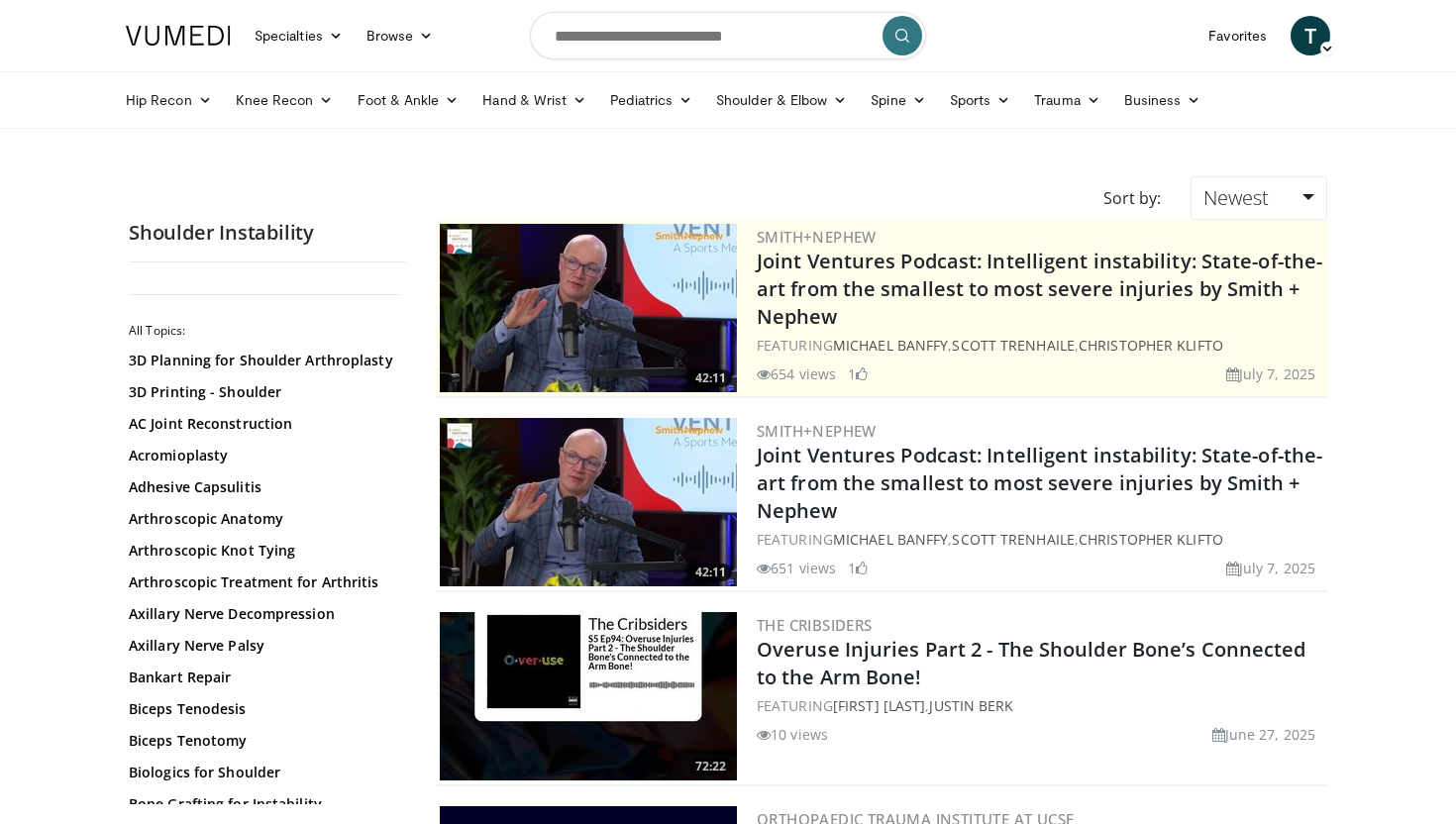 scroll, scrollTop: 0, scrollLeft: 0, axis: both 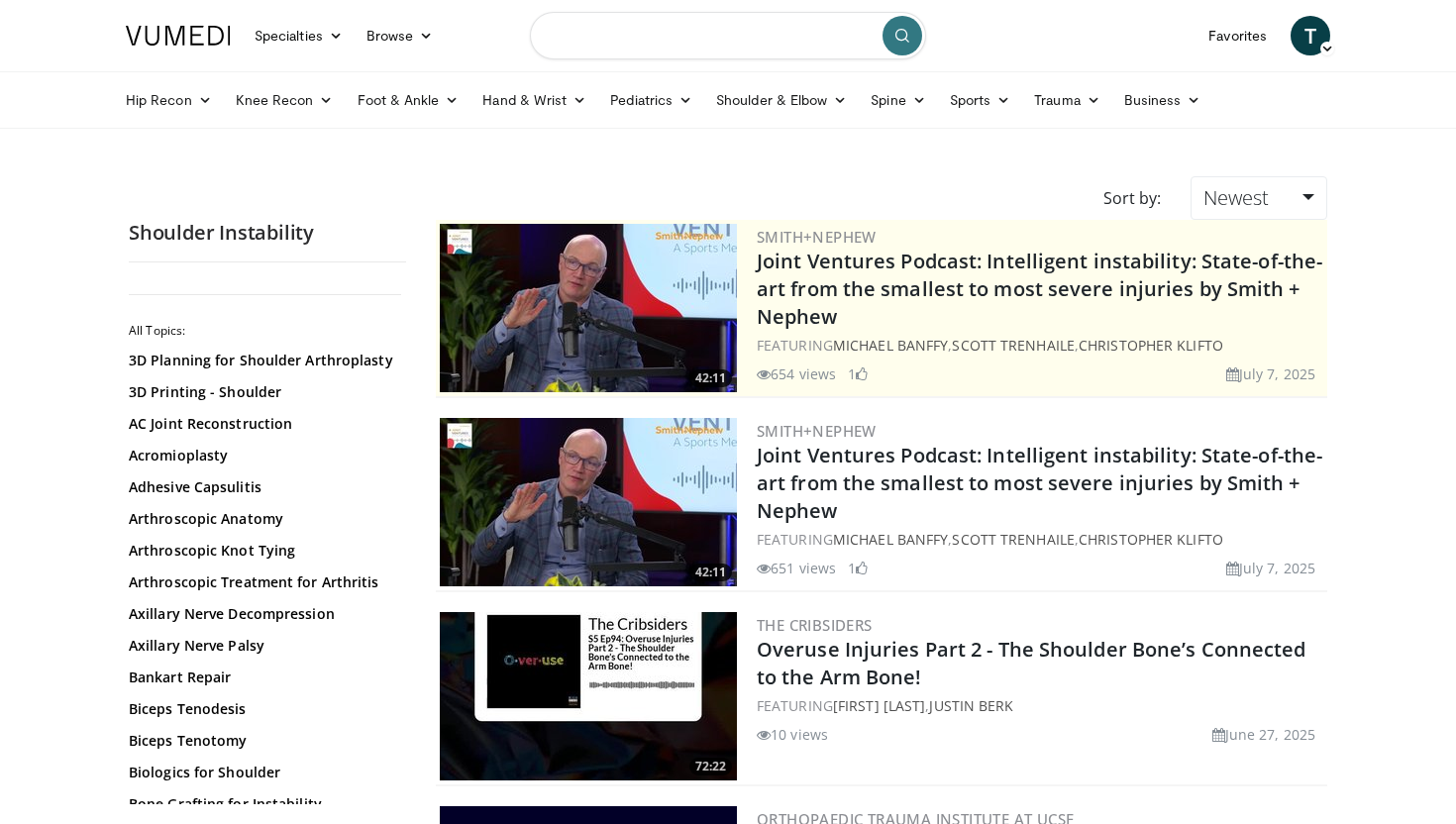 click at bounding box center (728, 36) 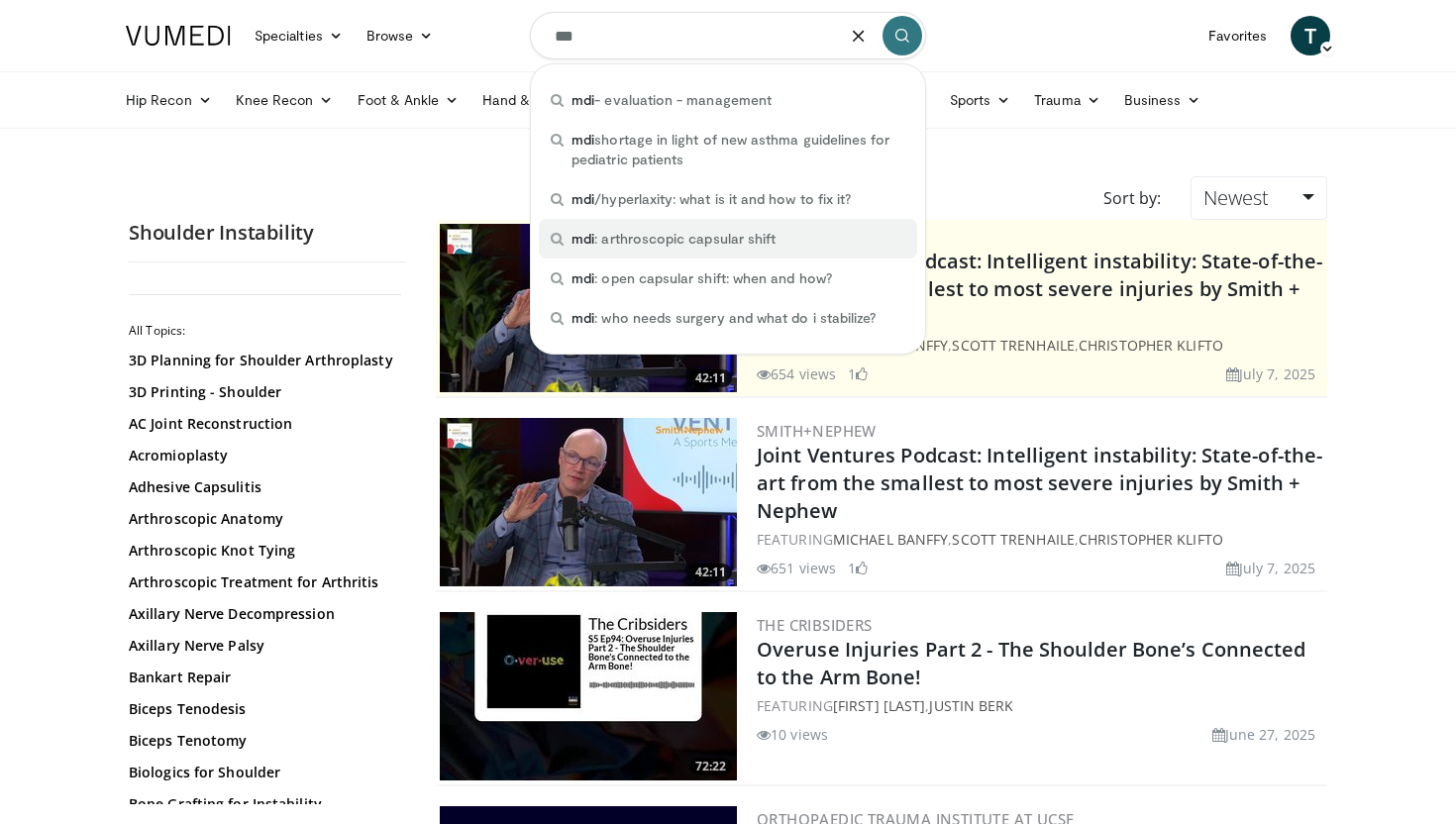 click on "mdi : arthroscopic capsular shift" at bounding box center (674, 239) 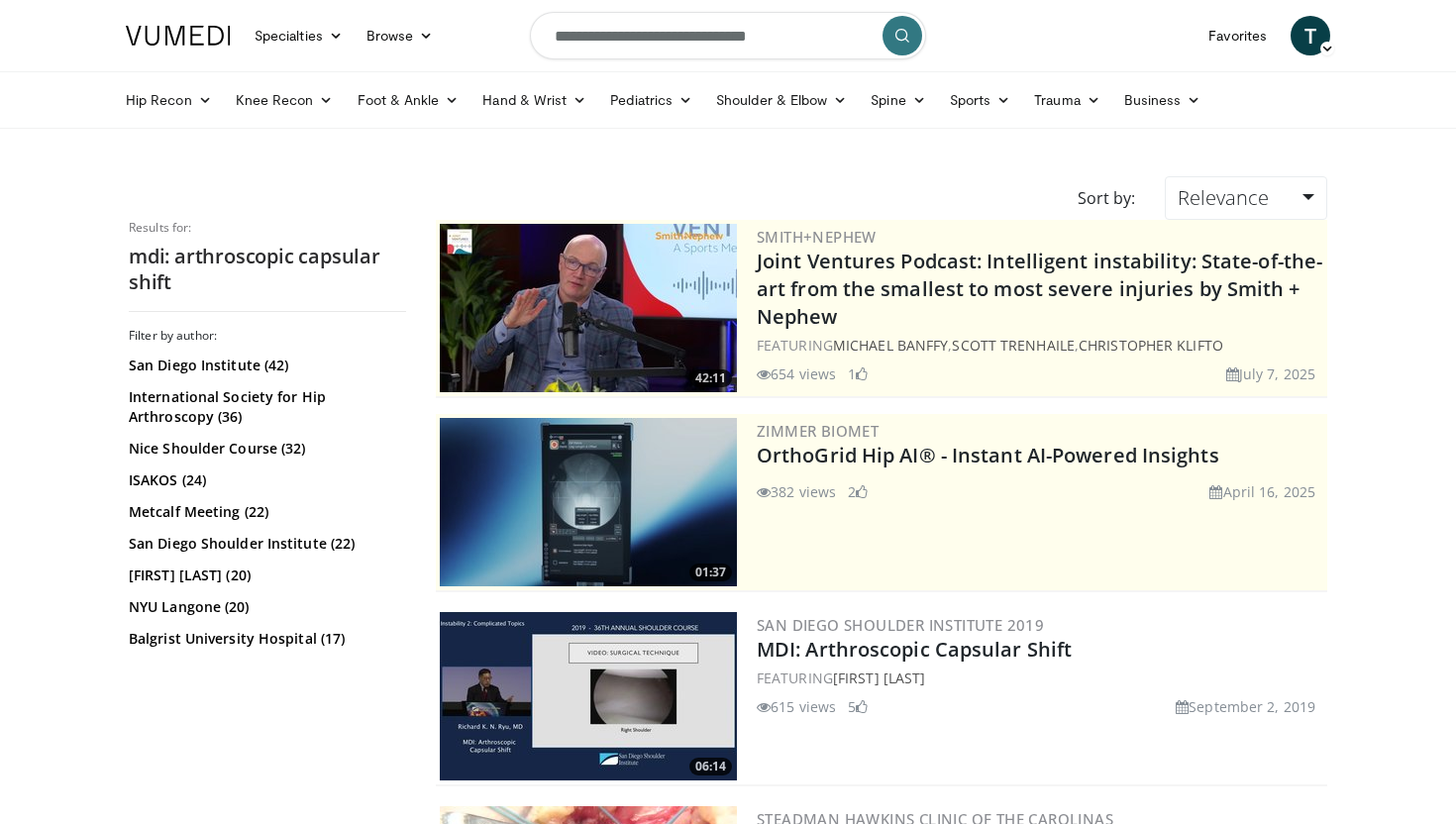 scroll, scrollTop: 0, scrollLeft: 0, axis: both 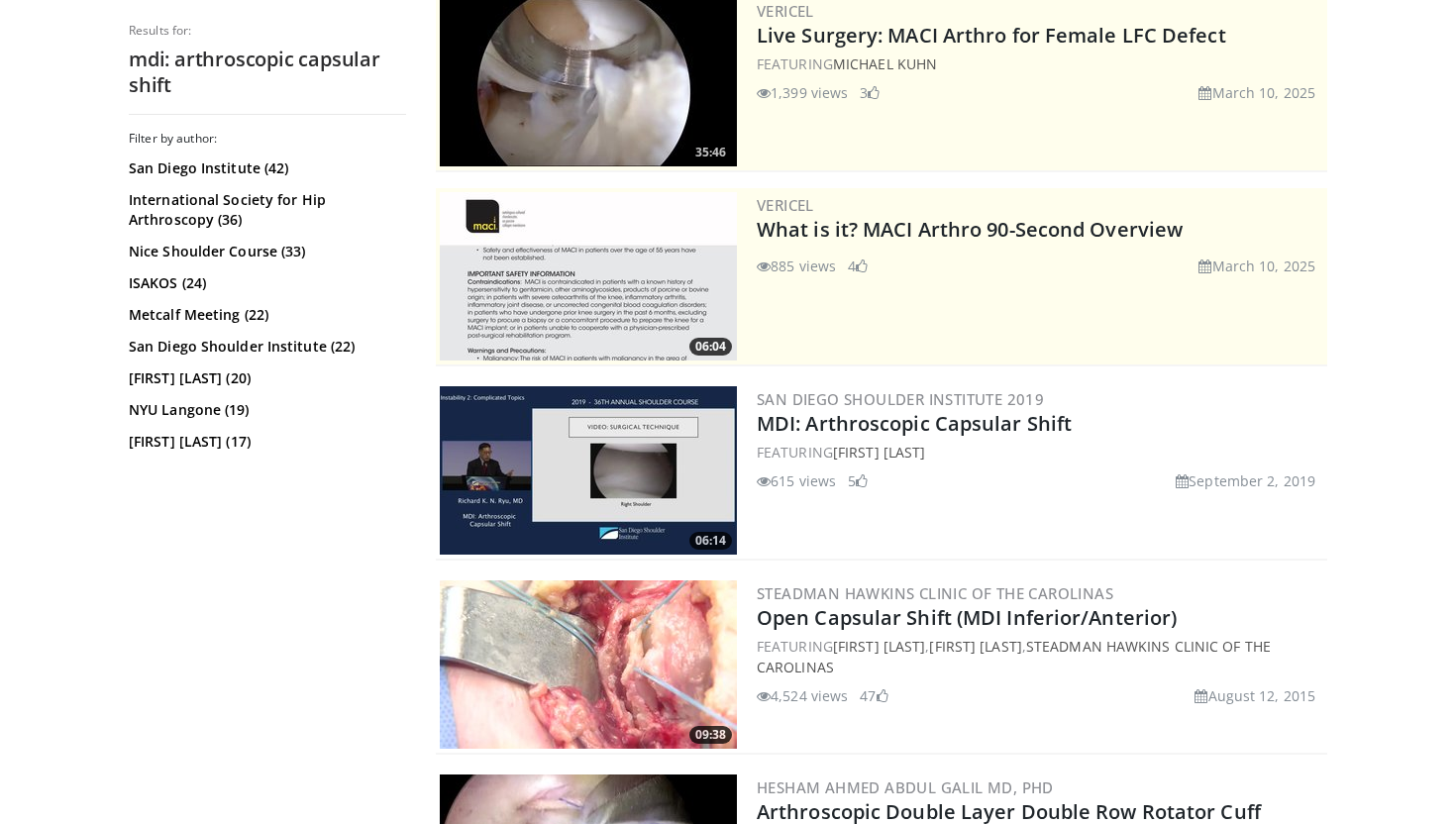 click at bounding box center [588, 470] 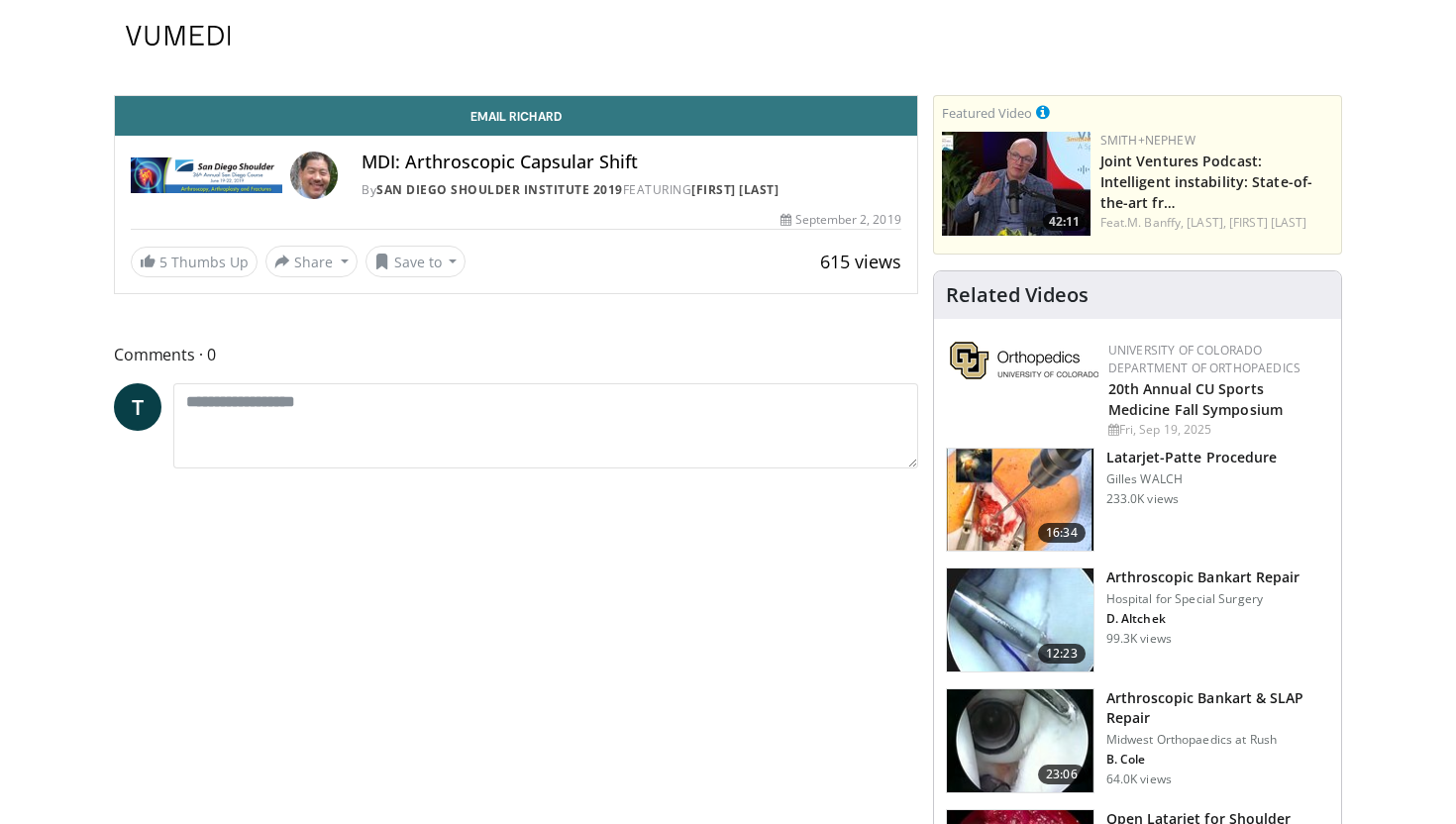 scroll, scrollTop: 0, scrollLeft: 0, axis: both 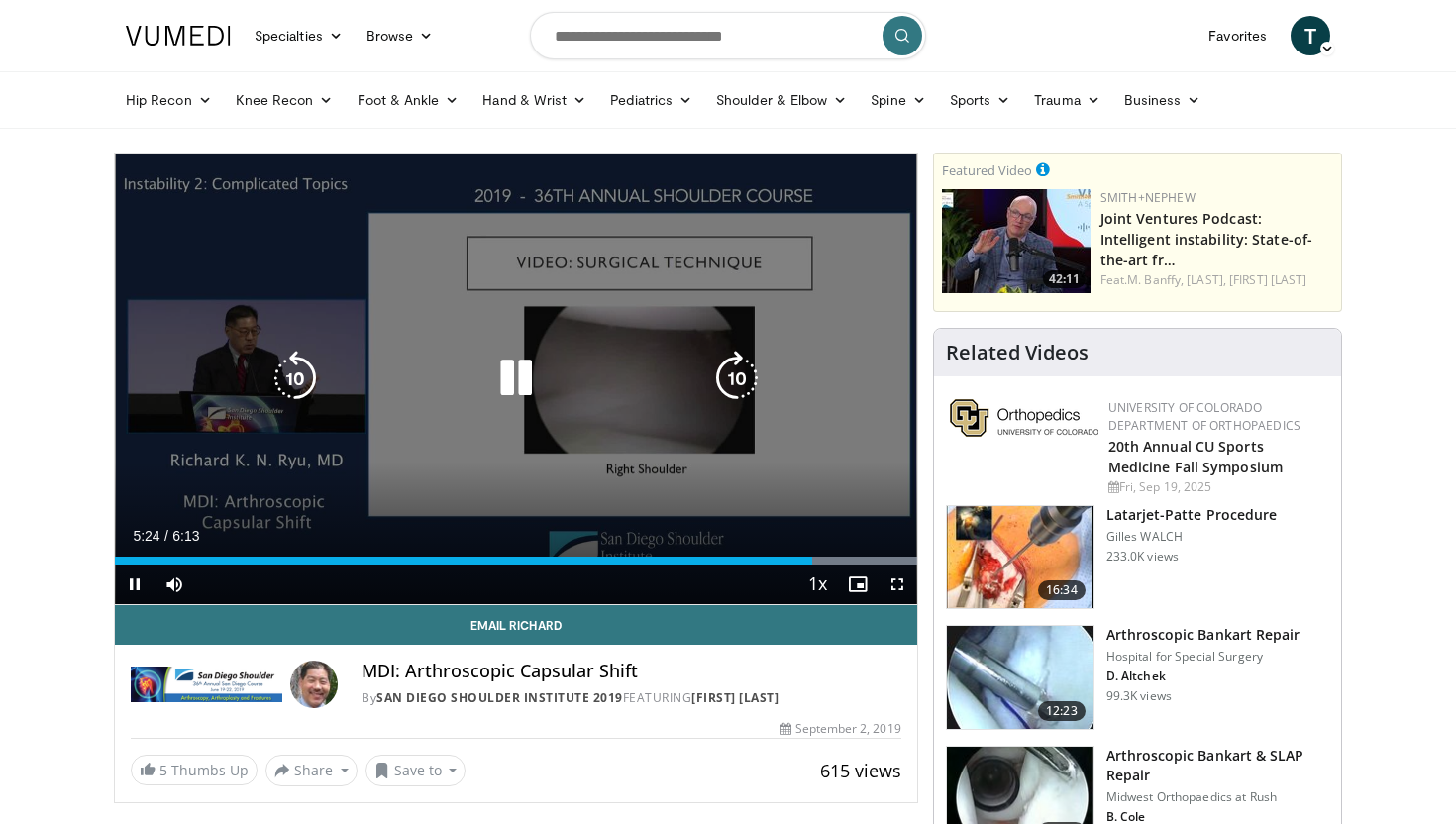 click at bounding box center [516, 378] 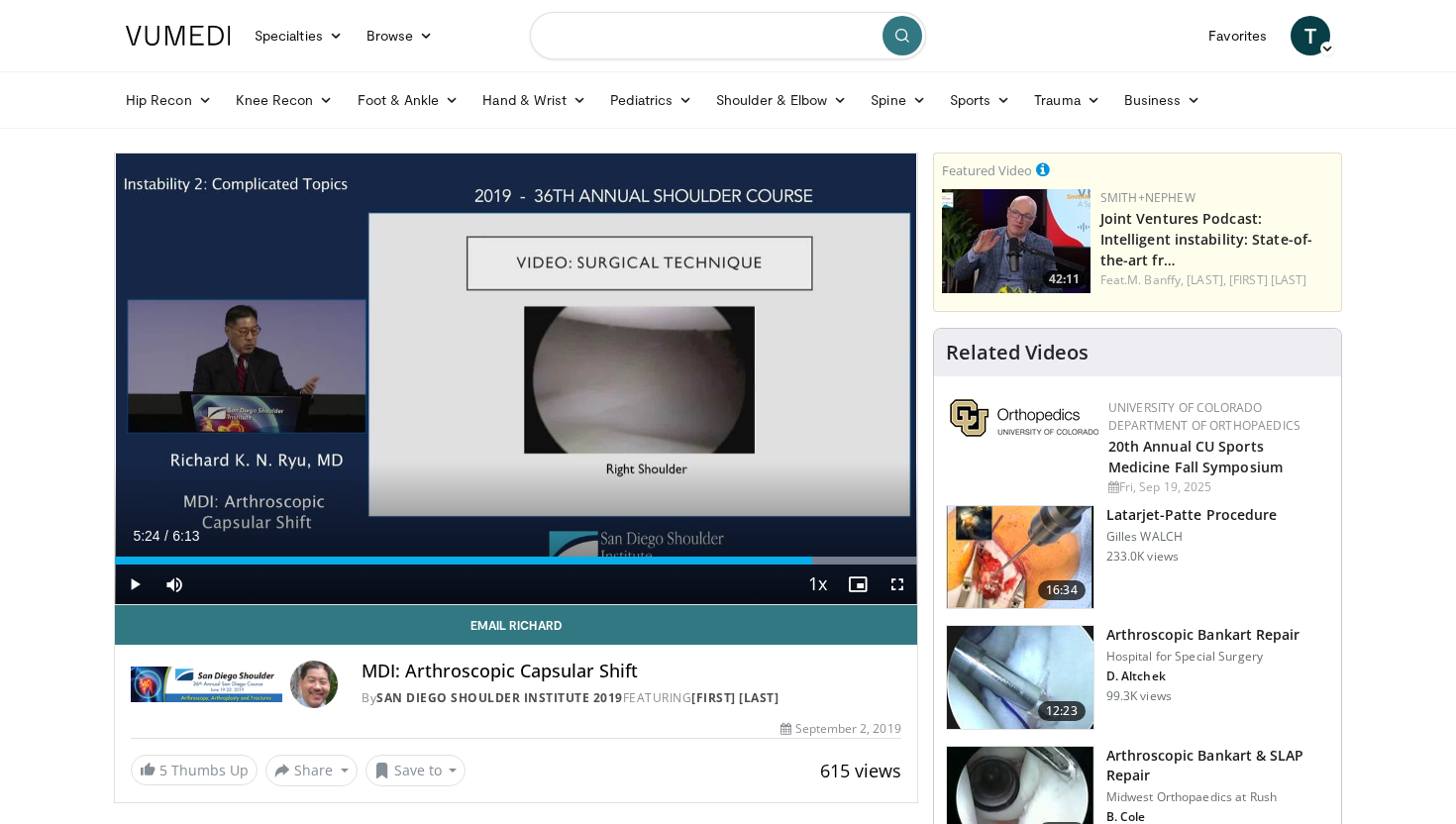 click at bounding box center (728, 36) 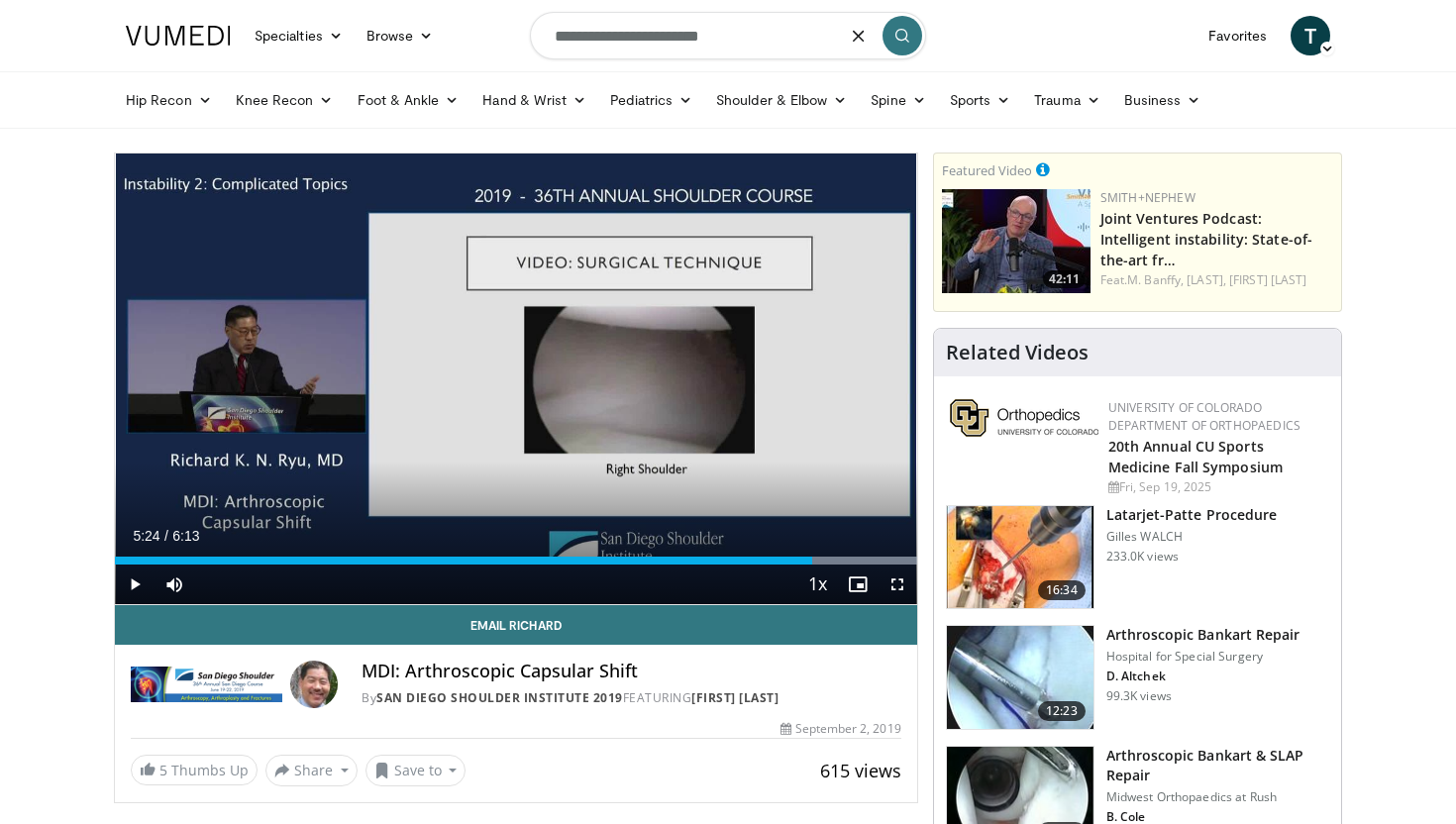 type on "**********" 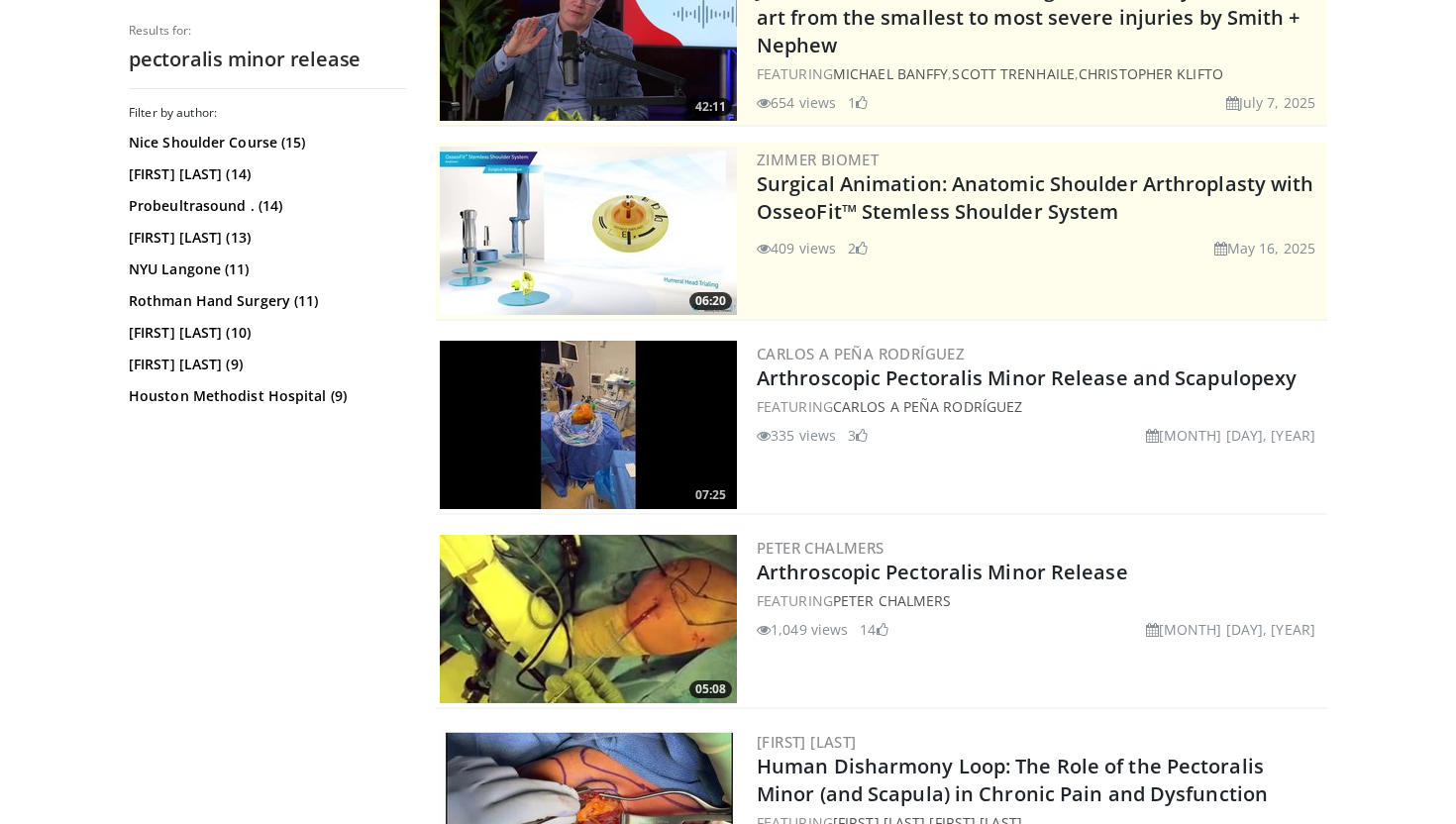 scroll, scrollTop: 273, scrollLeft: 0, axis: vertical 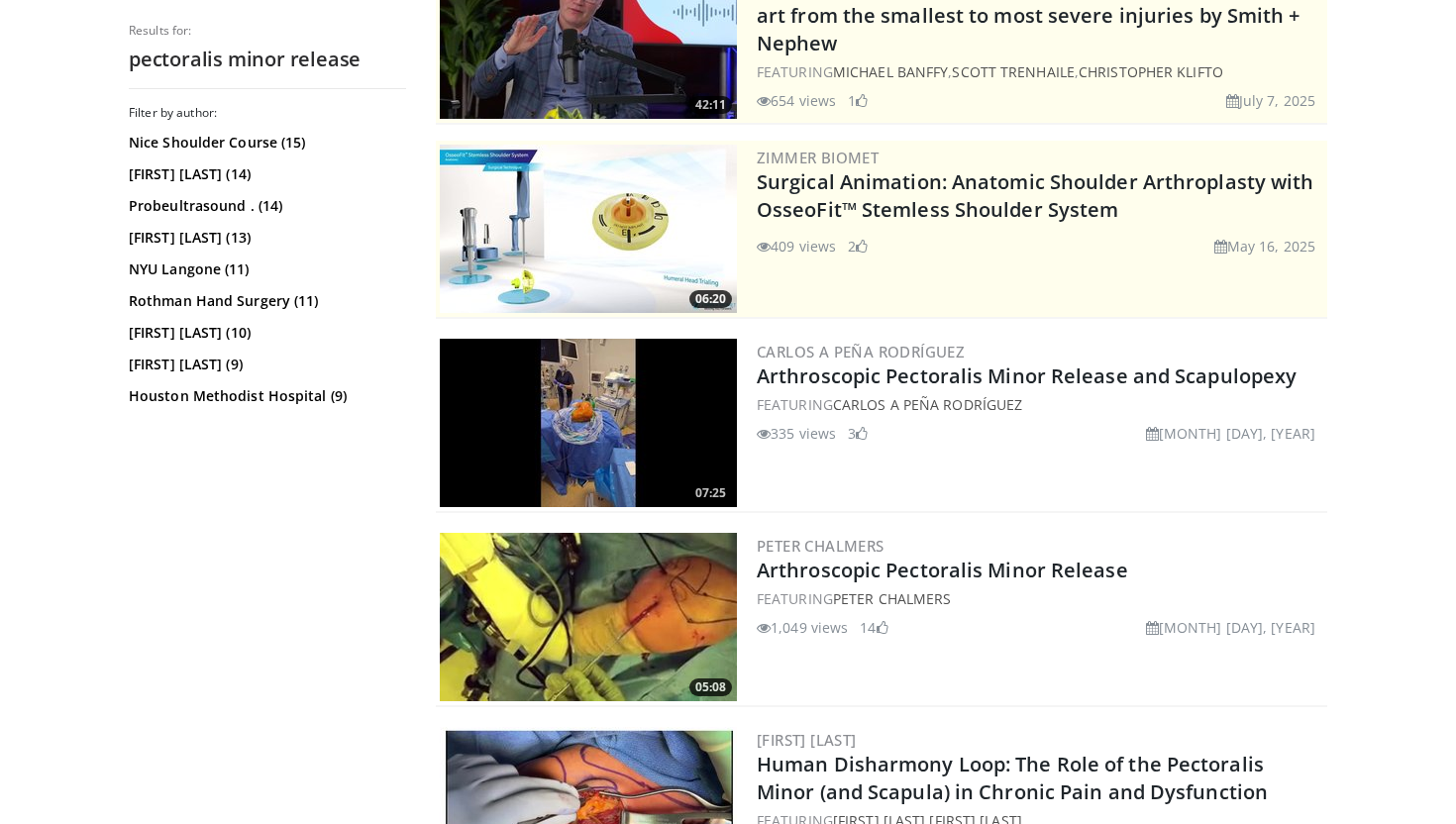 click at bounding box center (588, 617) 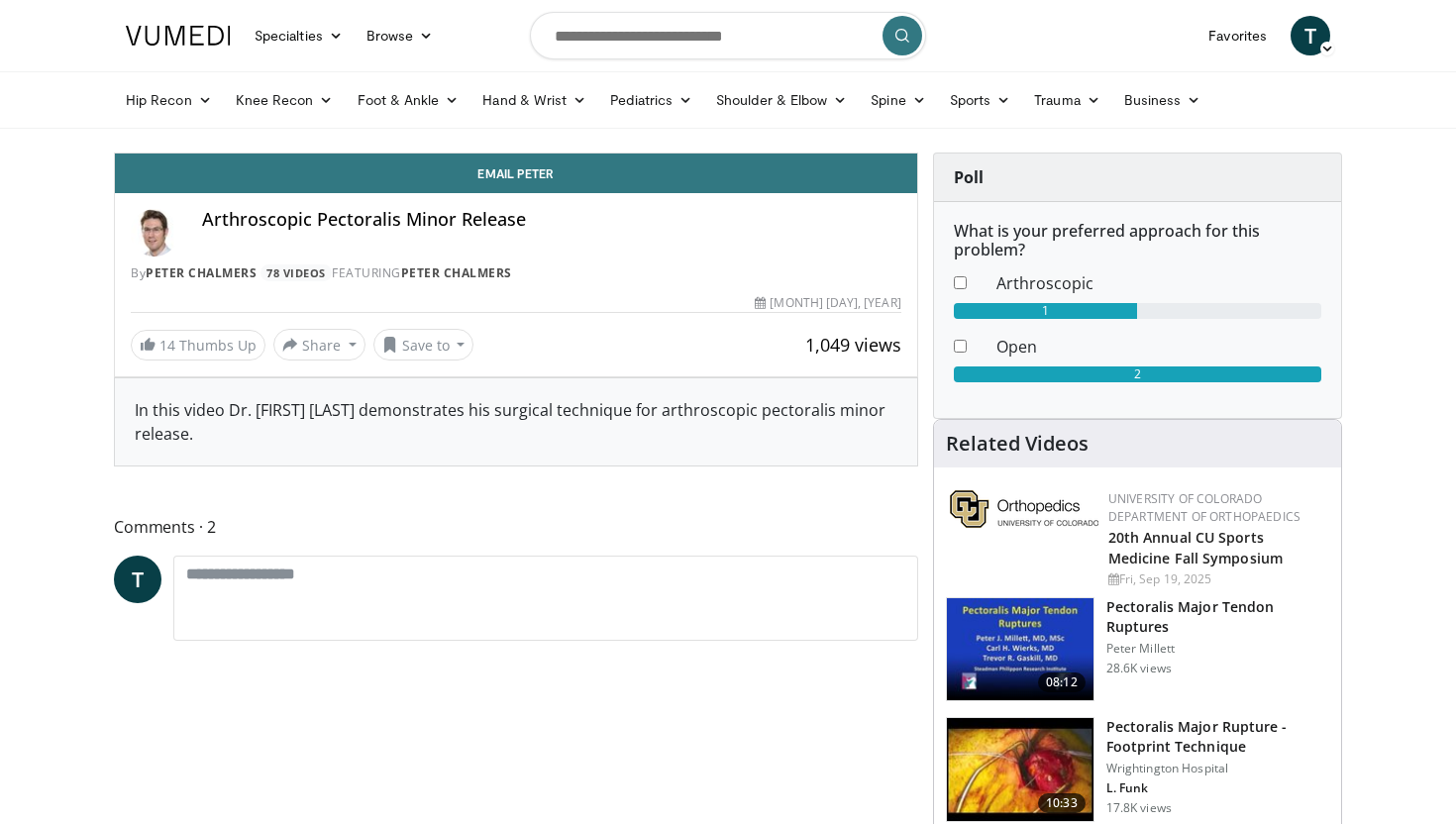 scroll, scrollTop: 0, scrollLeft: 0, axis: both 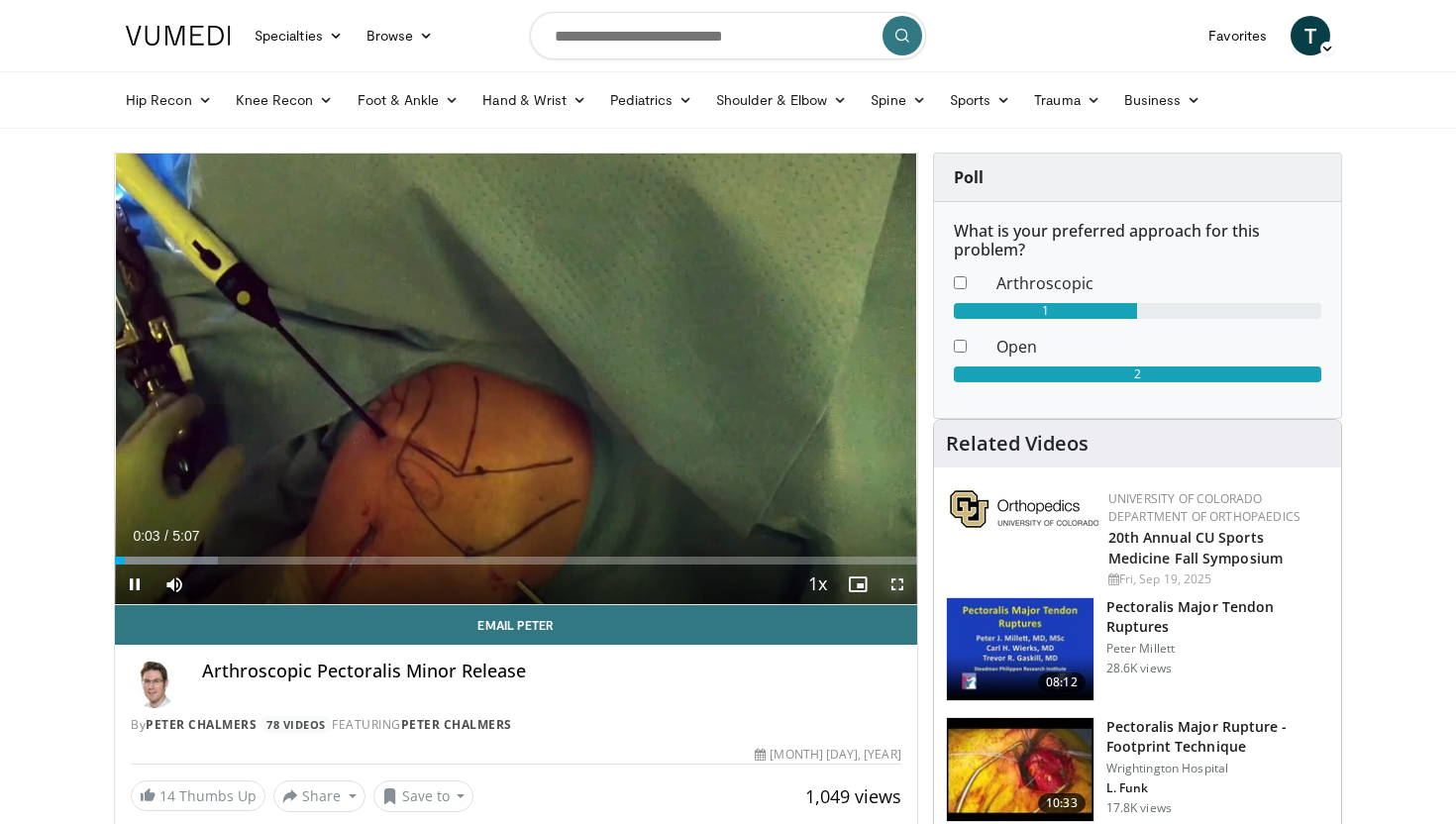 click at bounding box center (897, 584) 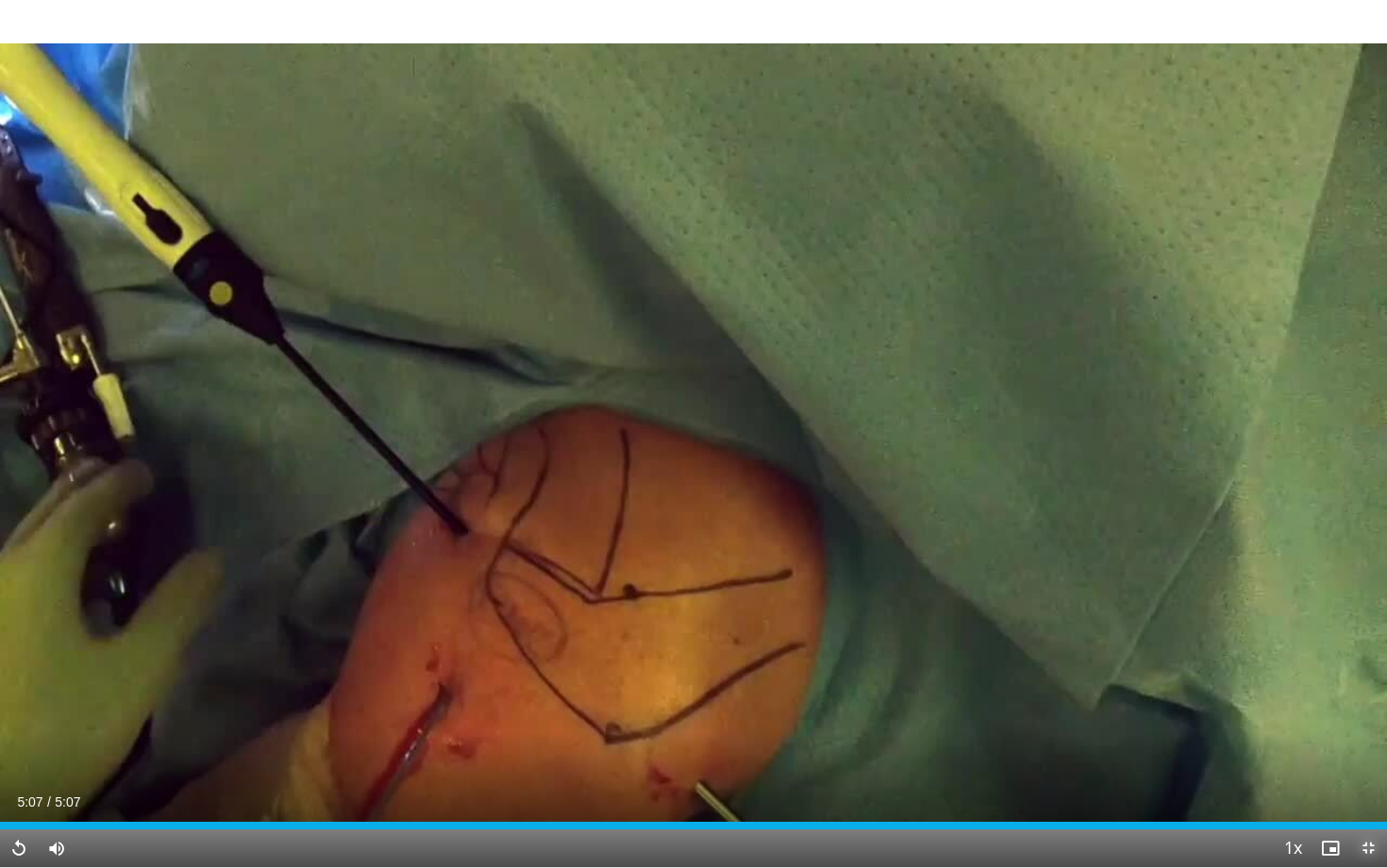 click at bounding box center (1368, 848) 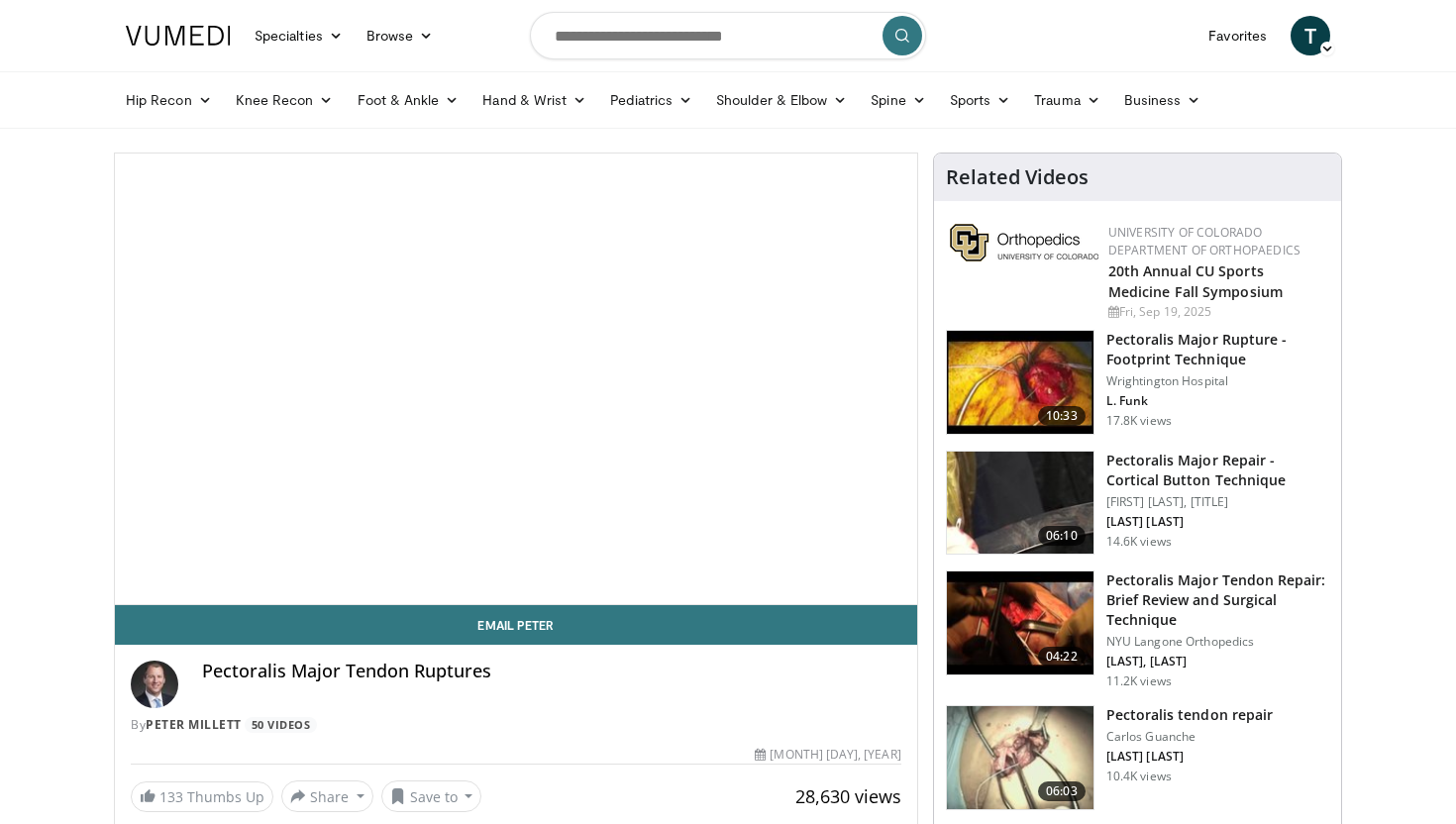 scroll, scrollTop: 0, scrollLeft: 0, axis: both 